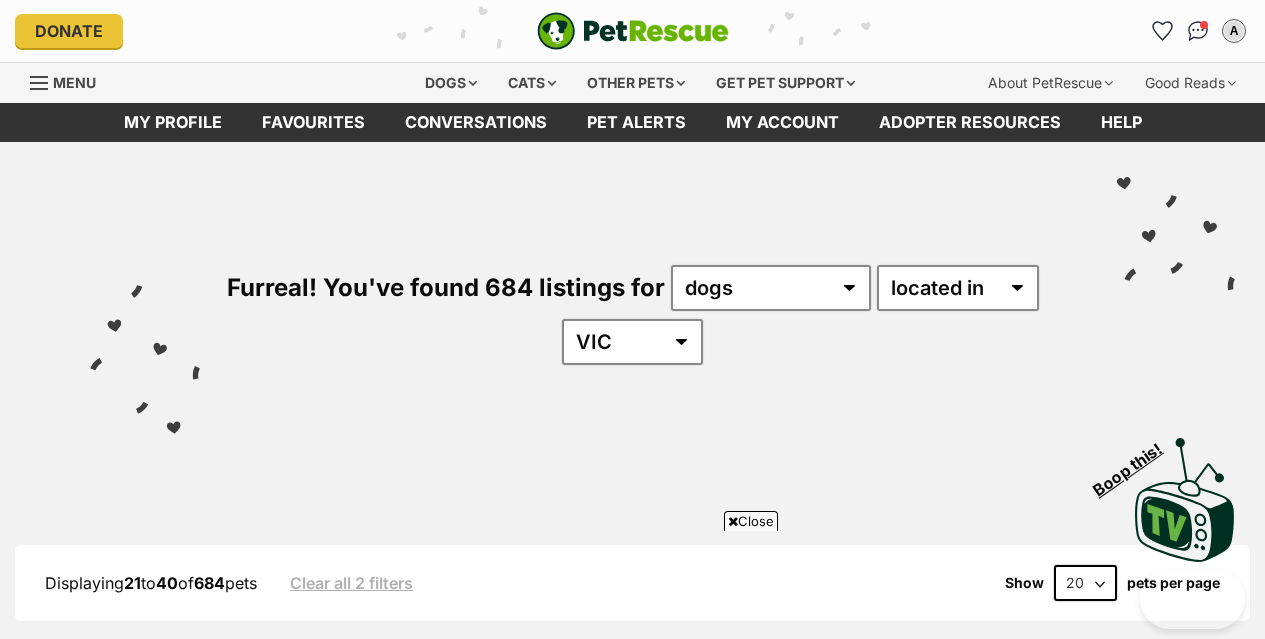 scroll, scrollTop: 3217, scrollLeft: 0, axis: vertical 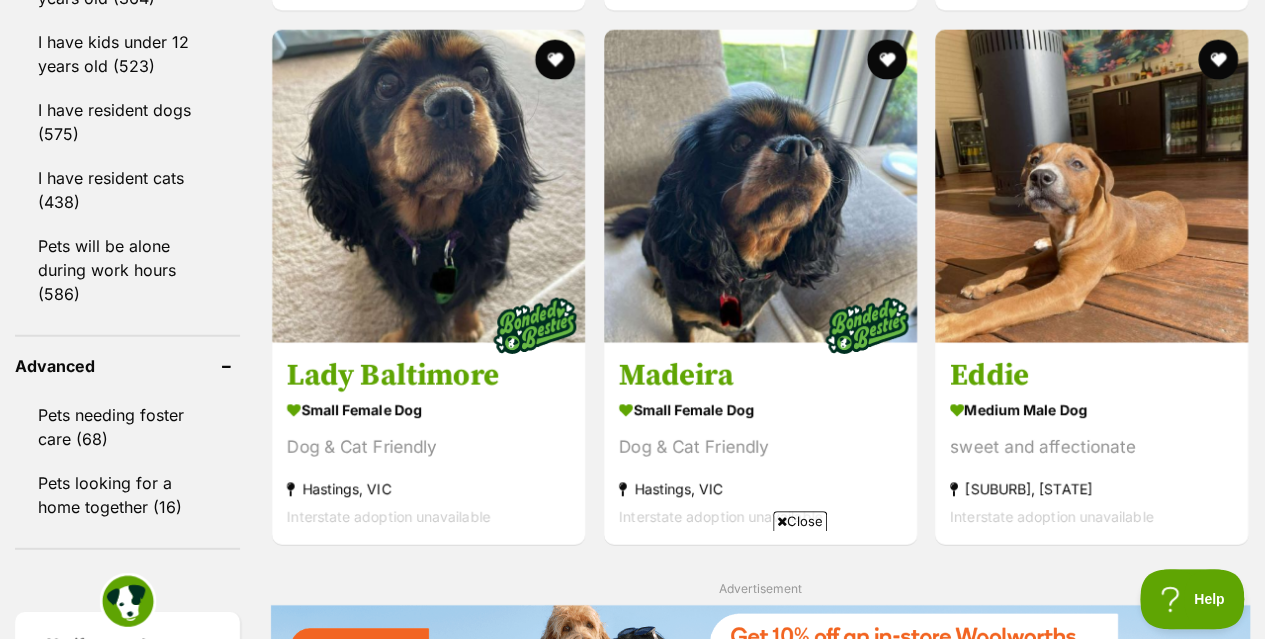 click on "Pets will be alone during work hours (586)" at bounding box center (127, 270) 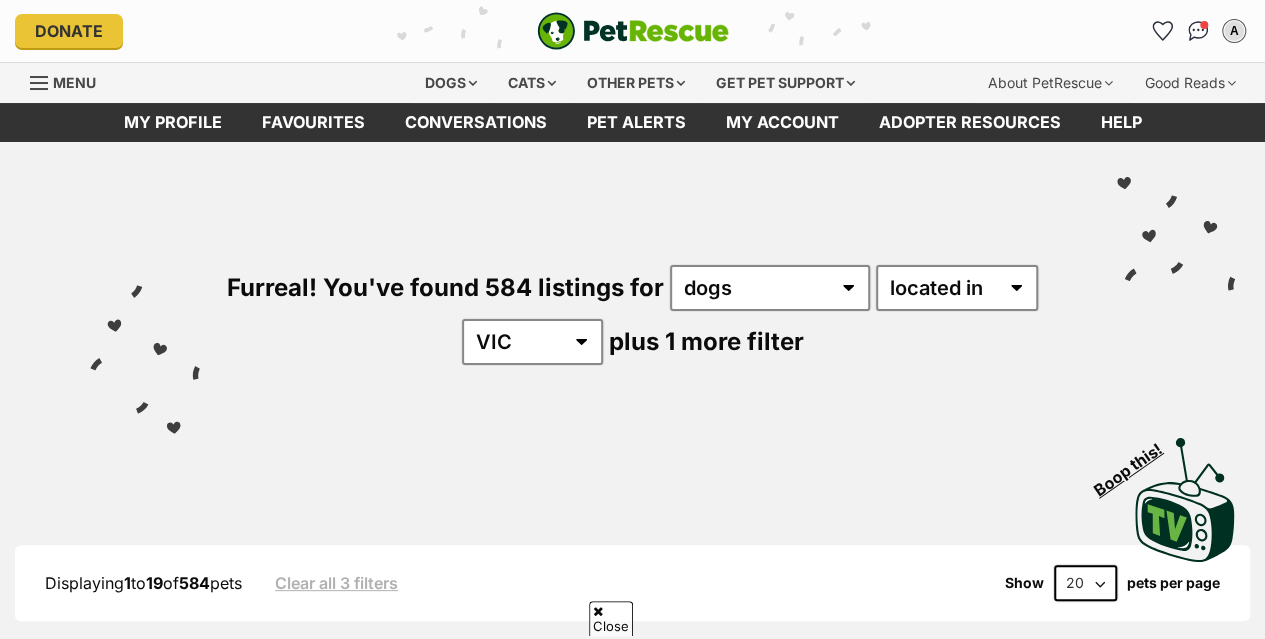 scroll, scrollTop: 200, scrollLeft: 0, axis: vertical 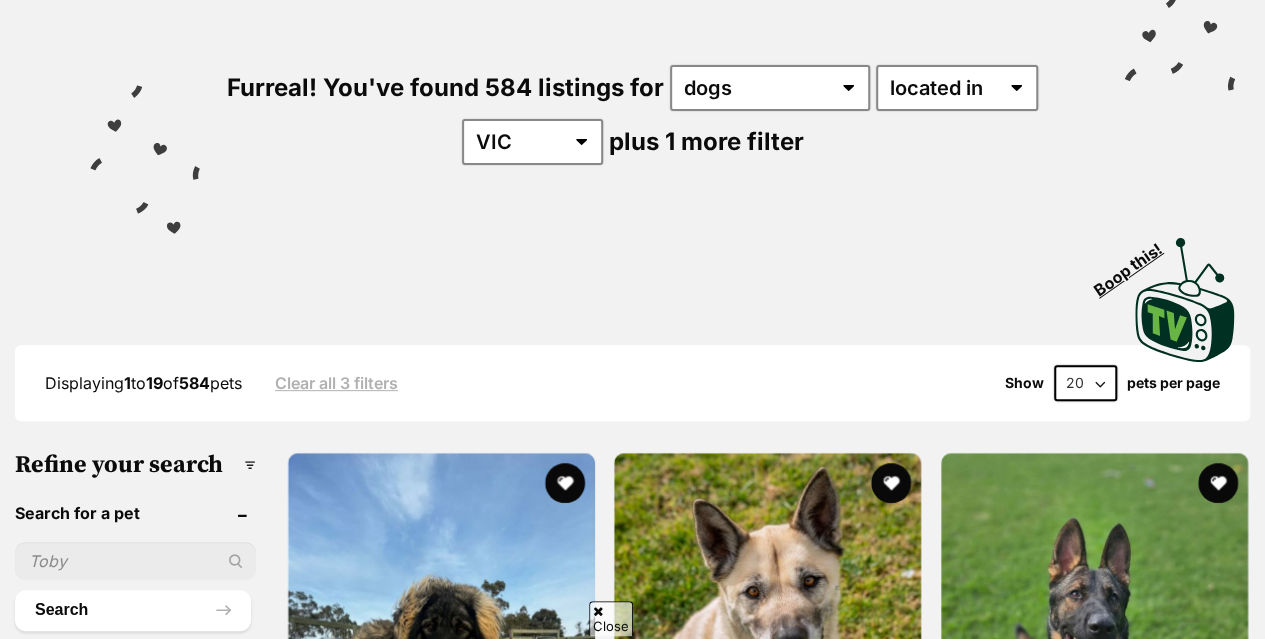 click on "20 40 60" at bounding box center (1085, 383) 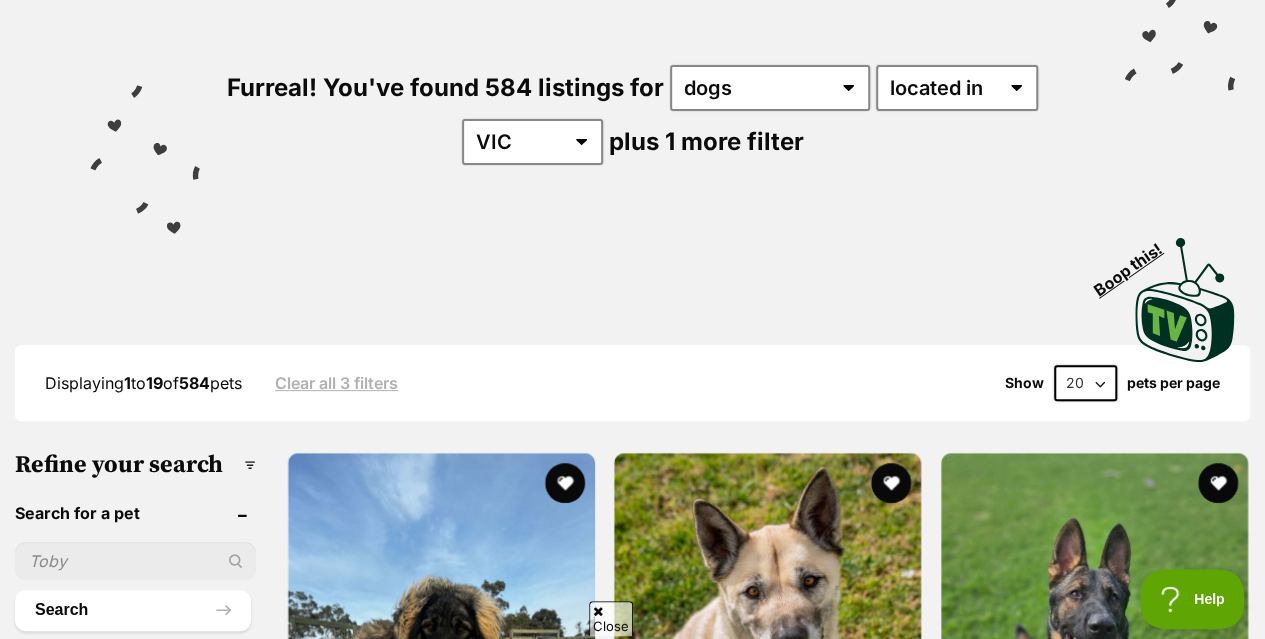 scroll, scrollTop: 0, scrollLeft: 0, axis: both 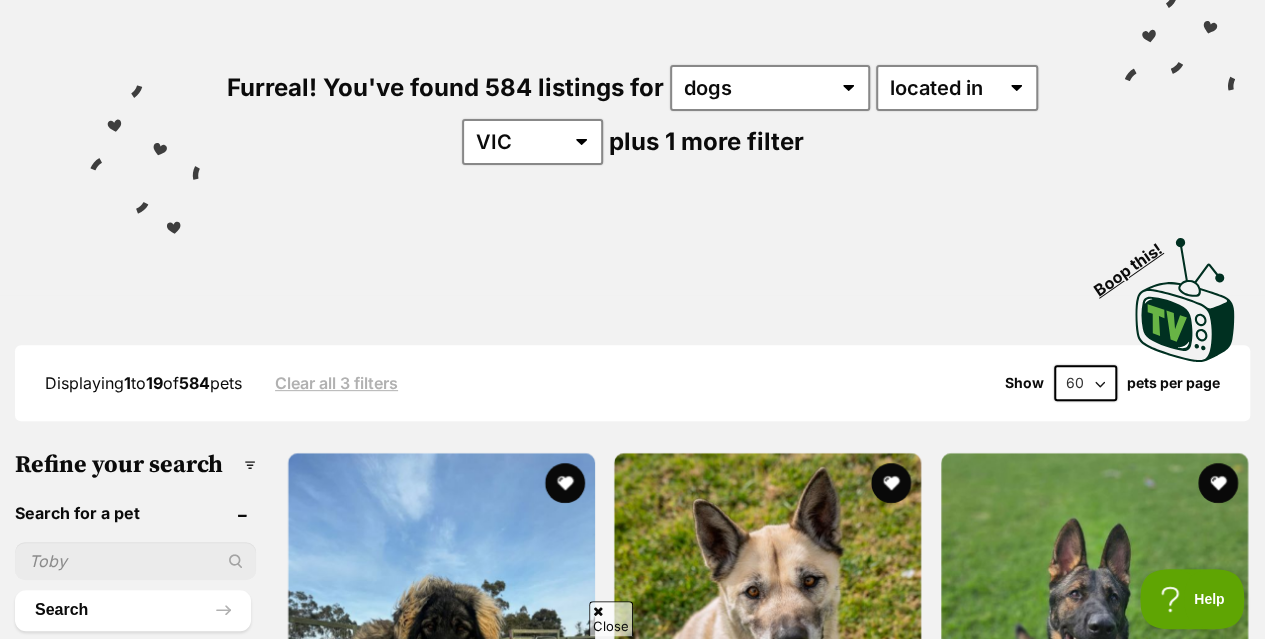 click on "20 40 60" at bounding box center (1085, 383) 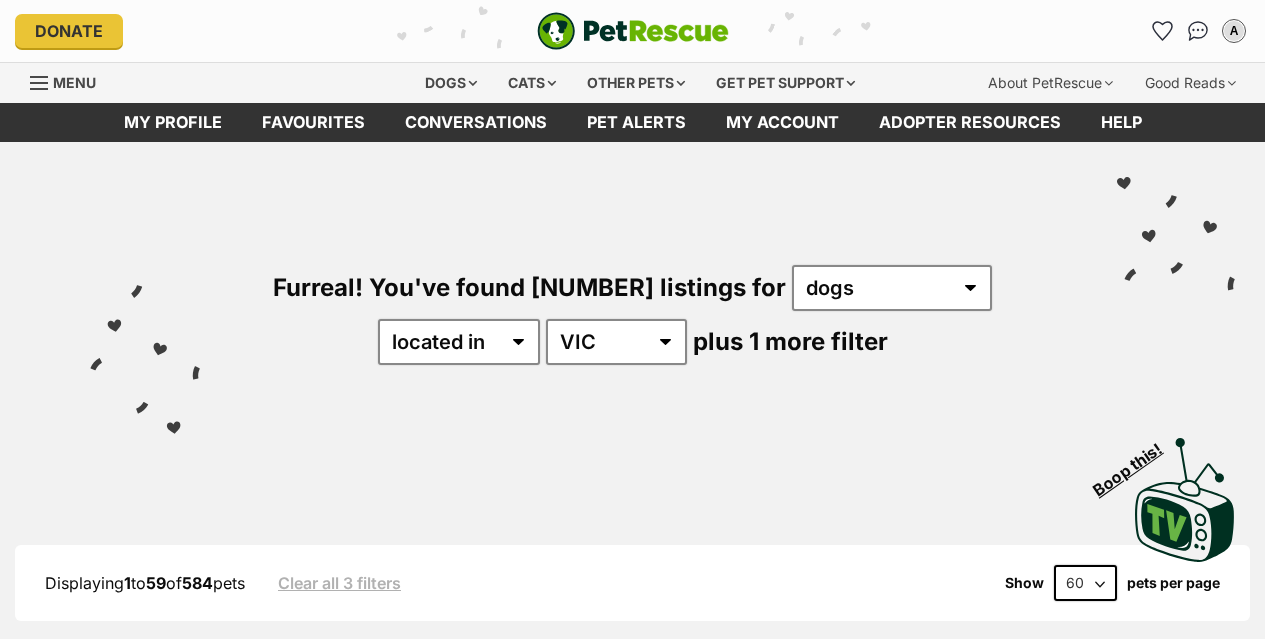 scroll, scrollTop: 0, scrollLeft: 0, axis: both 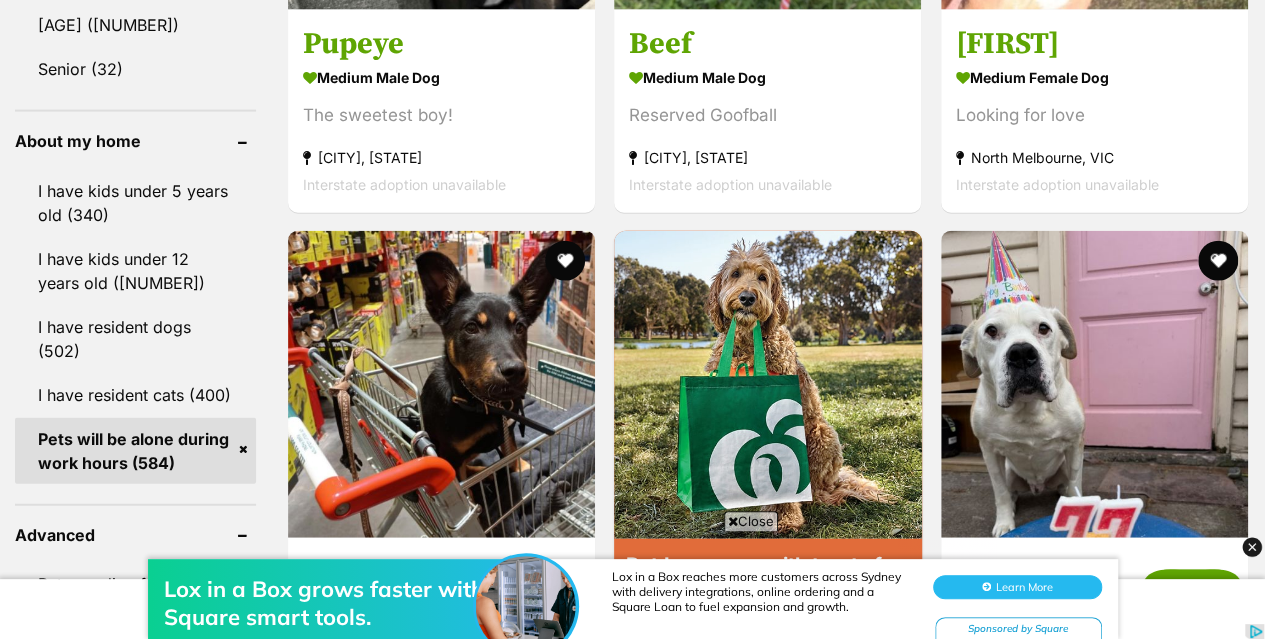 click on "Pets will be alone during work hours (584)" at bounding box center [135, 451] 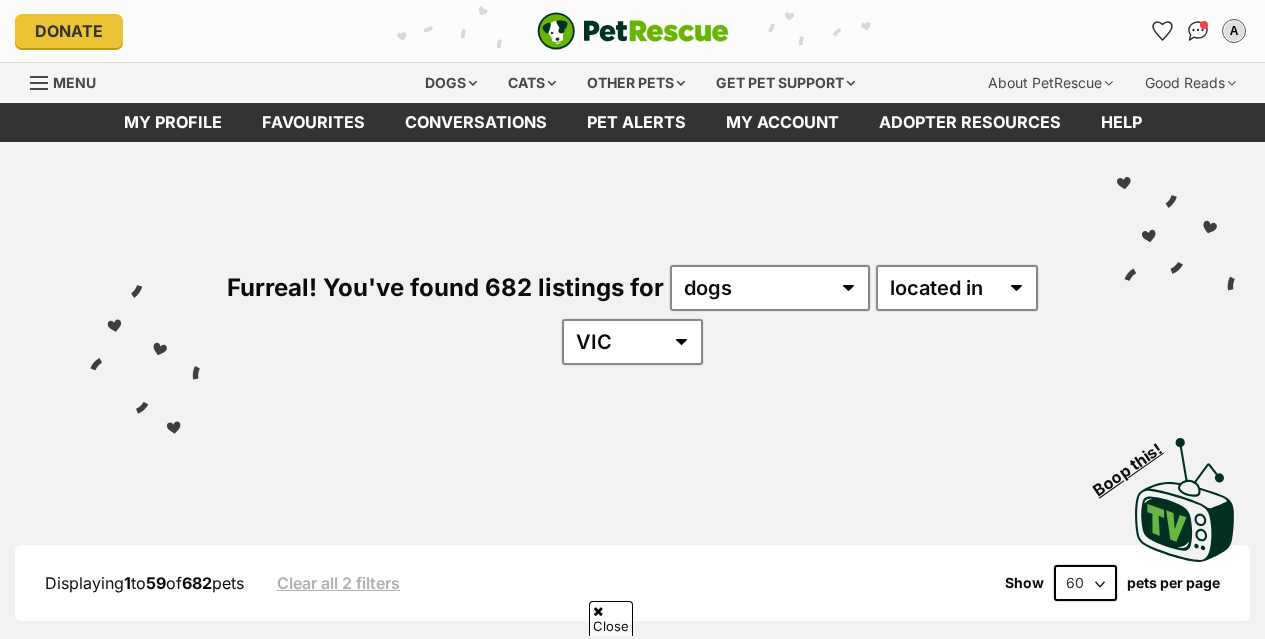scroll, scrollTop: 400, scrollLeft: 0, axis: vertical 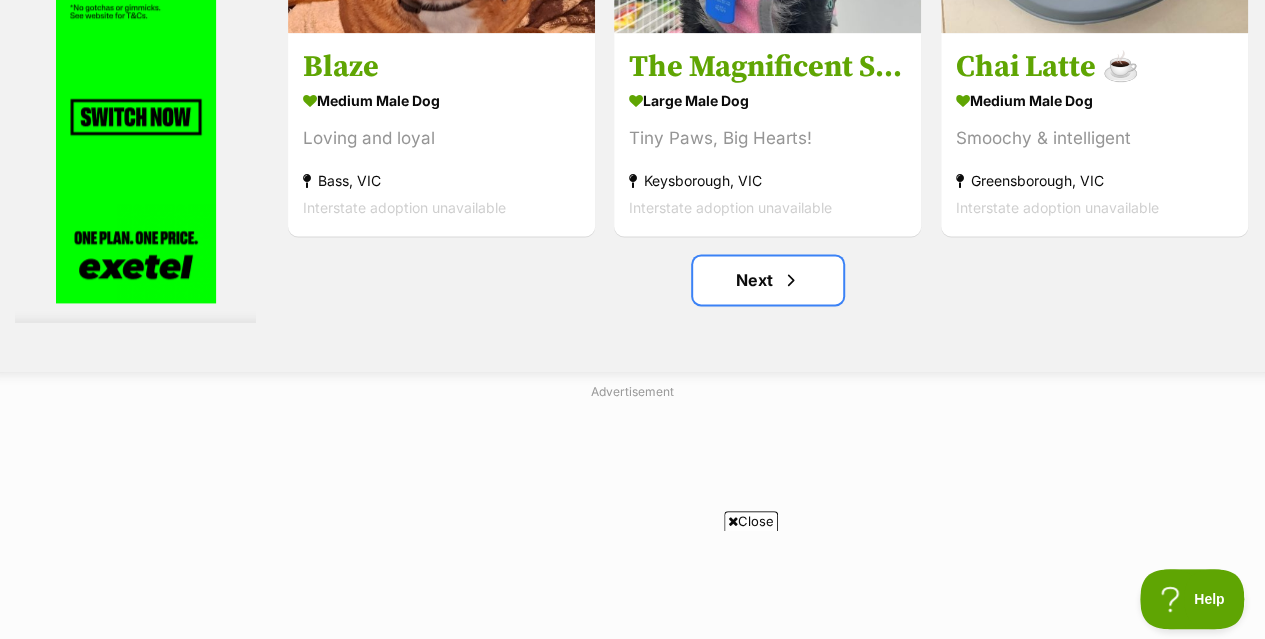 click on "Next" at bounding box center (768, 280) 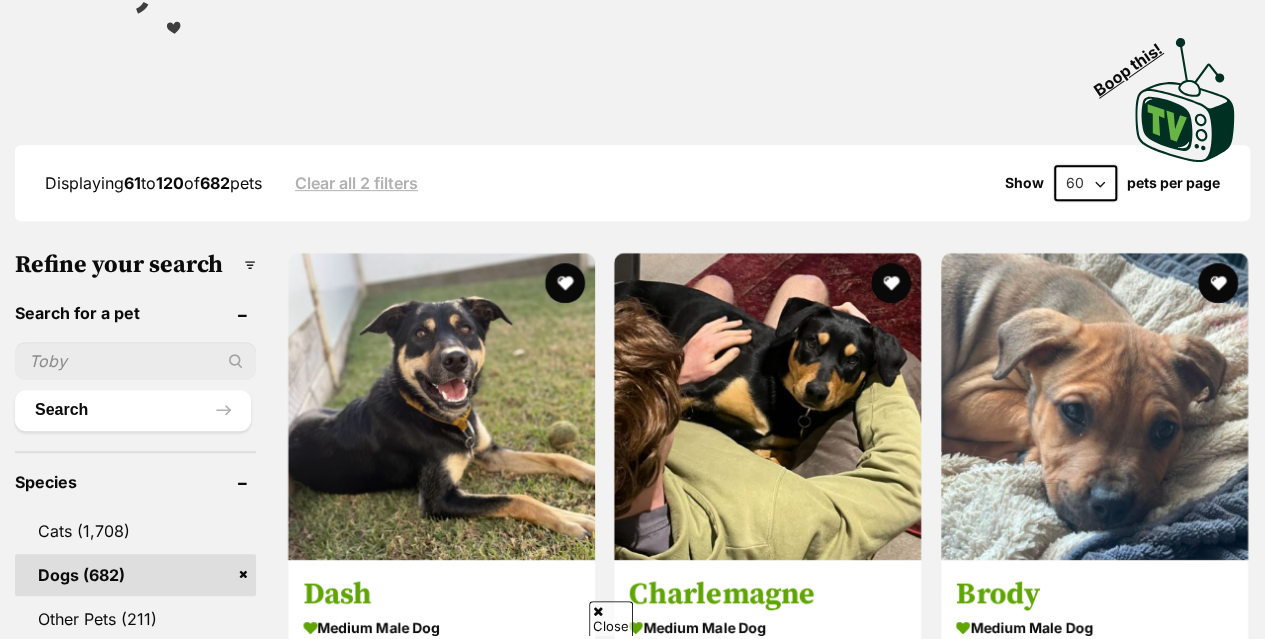 scroll, scrollTop: 400, scrollLeft: 0, axis: vertical 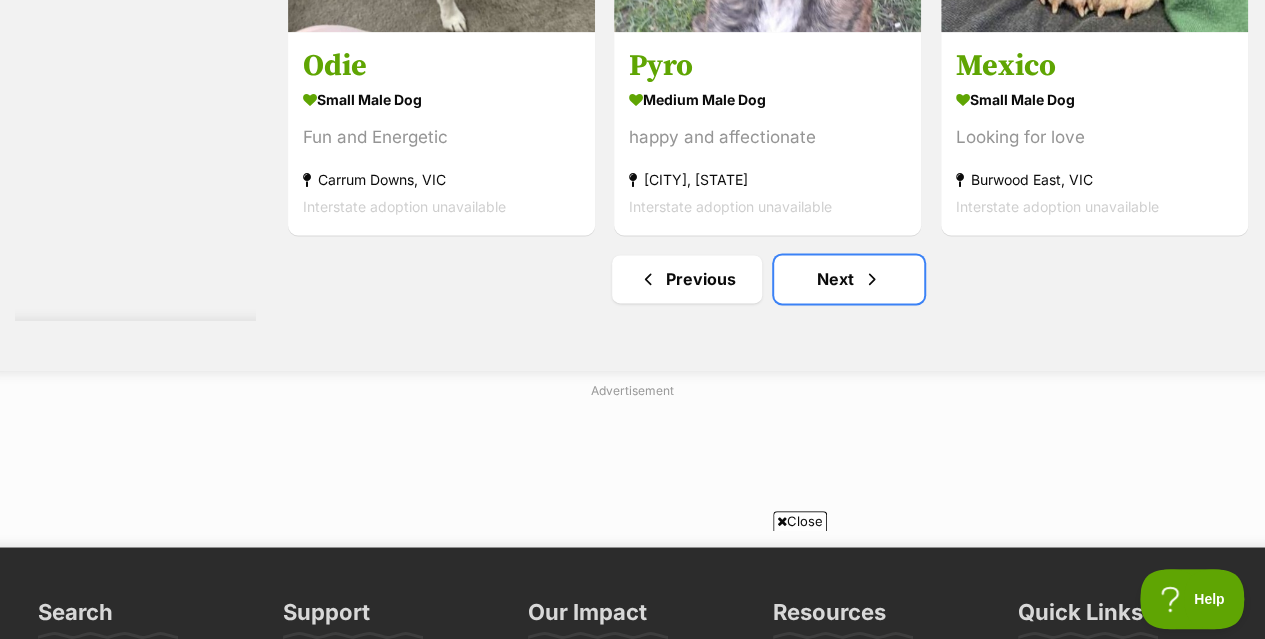 click on "Next" at bounding box center [849, 279] 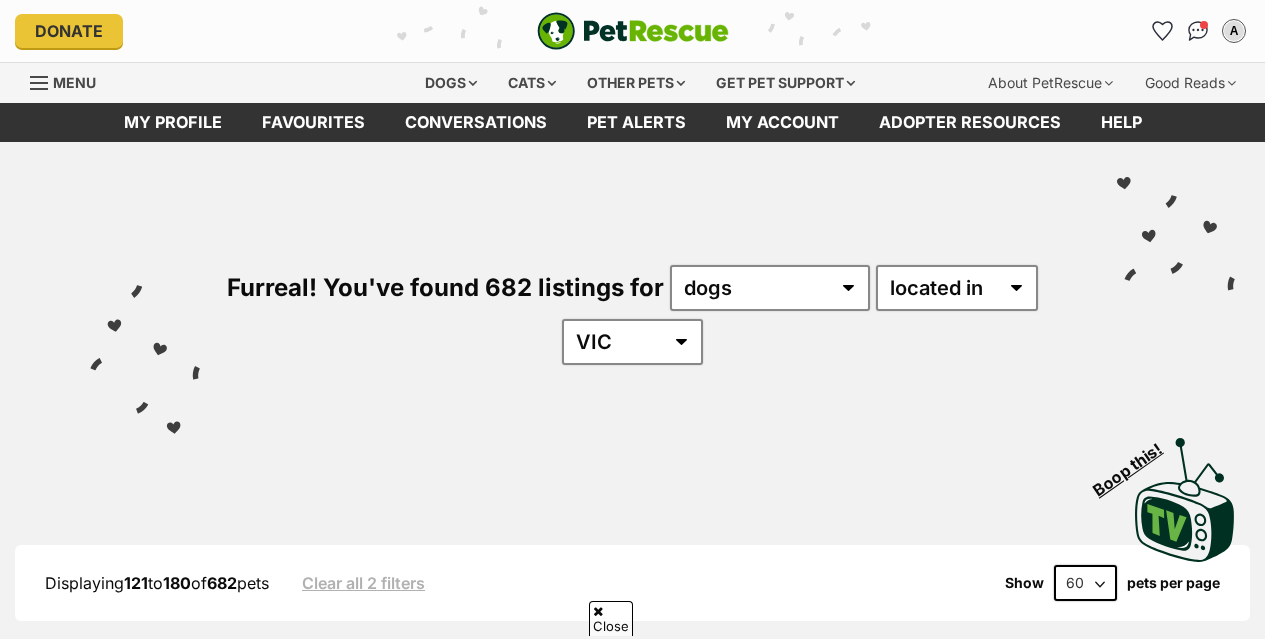 scroll, scrollTop: 300, scrollLeft: 0, axis: vertical 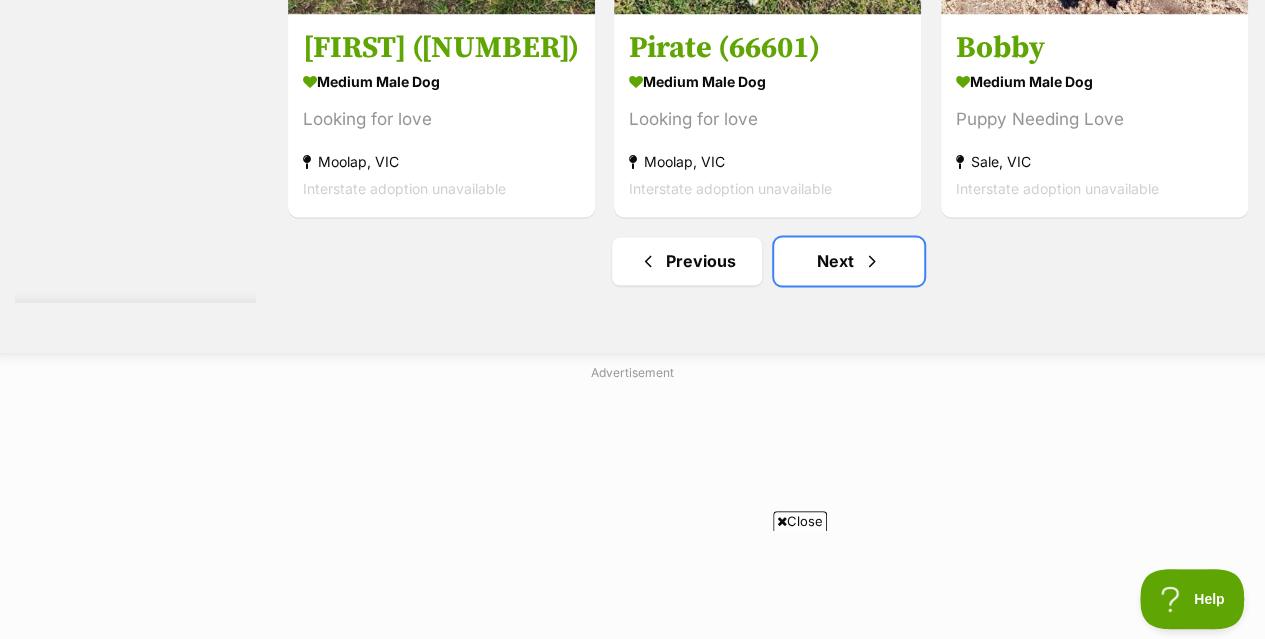 click at bounding box center (872, 261) 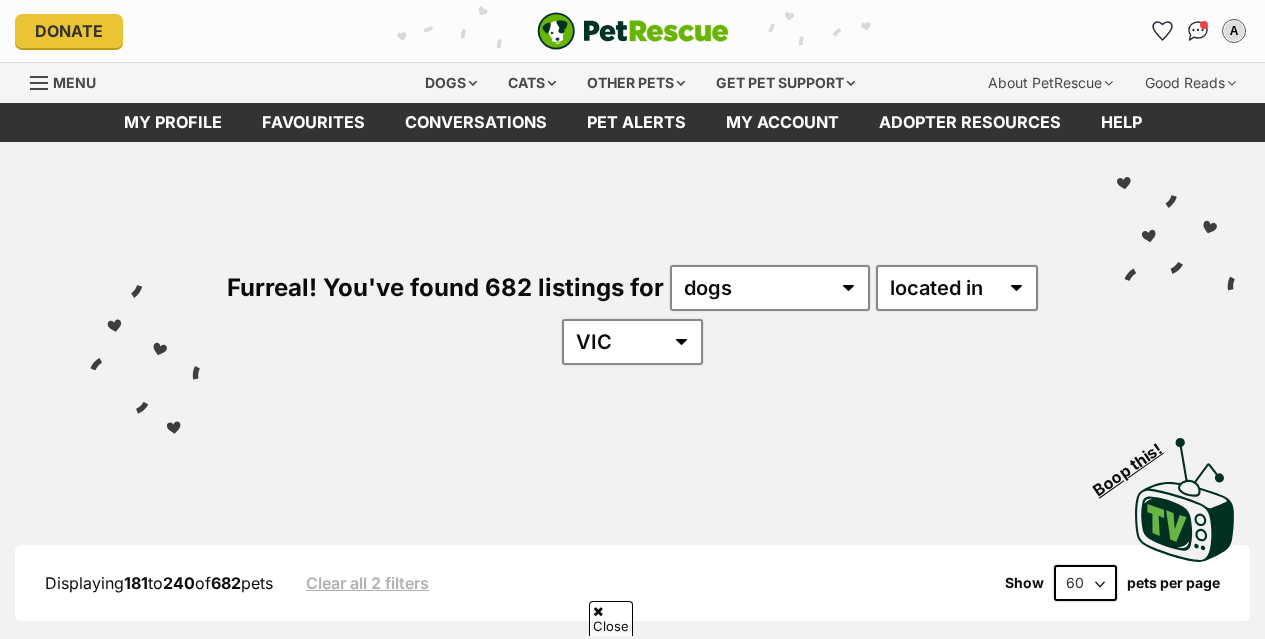 scroll, scrollTop: 300, scrollLeft: 0, axis: vertical 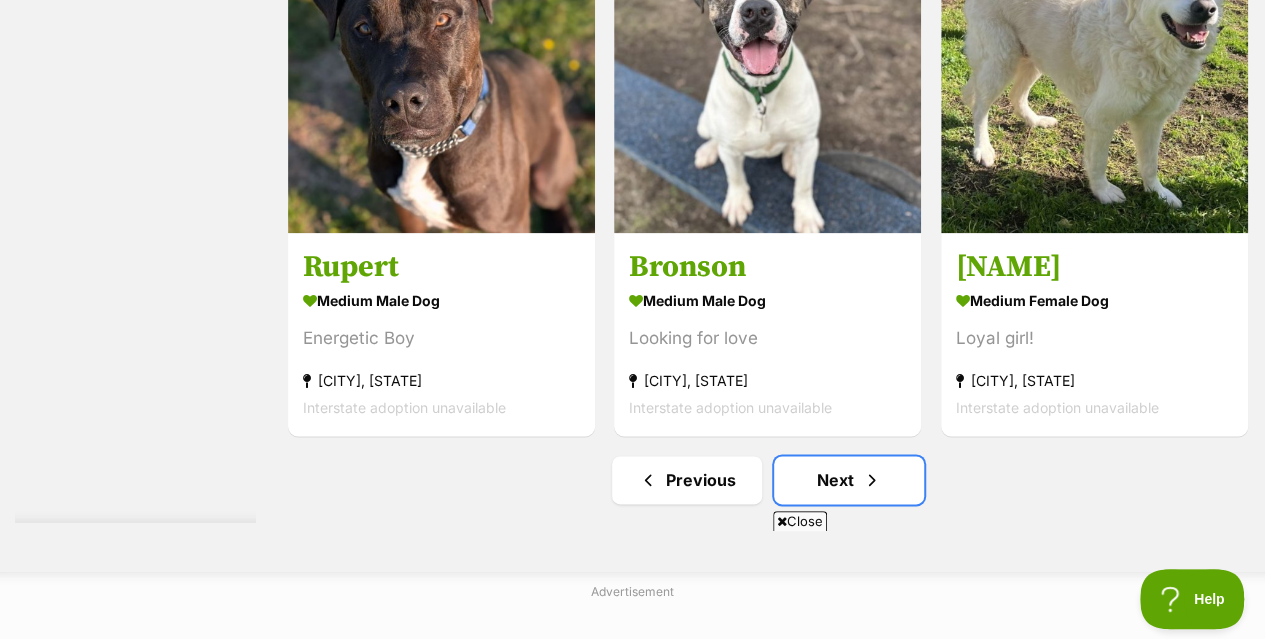 click at bounding box center (872, 480) 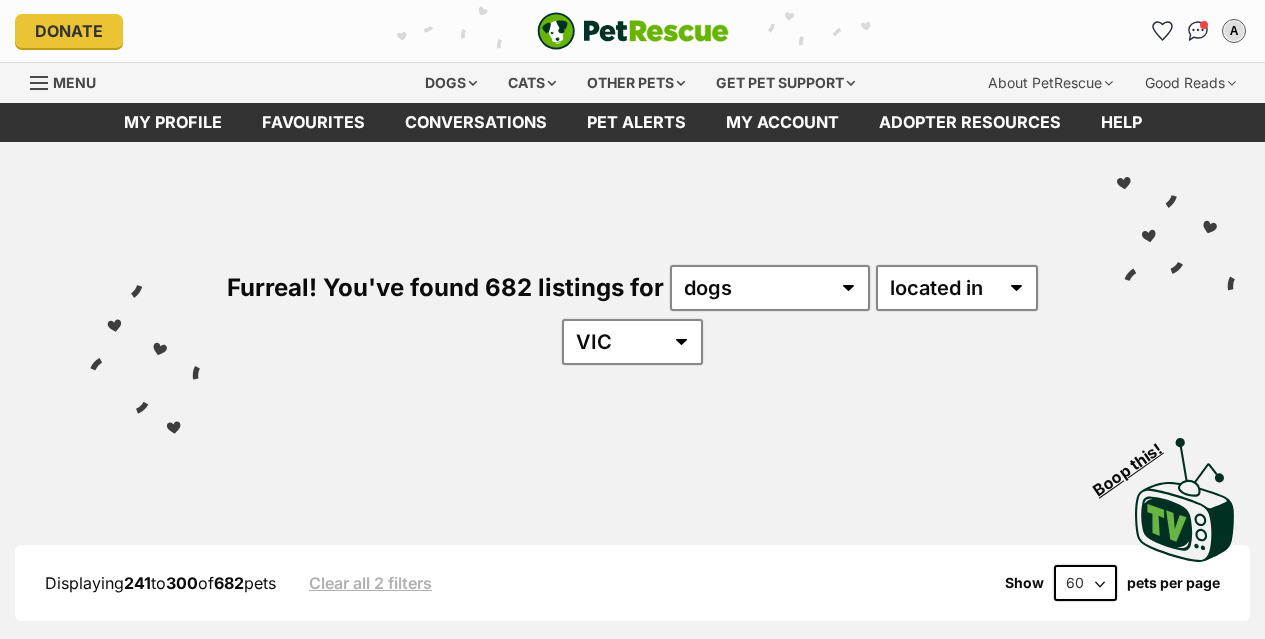 scroll, scrollTop: 135, scrollLeft: 0, axis: vertical 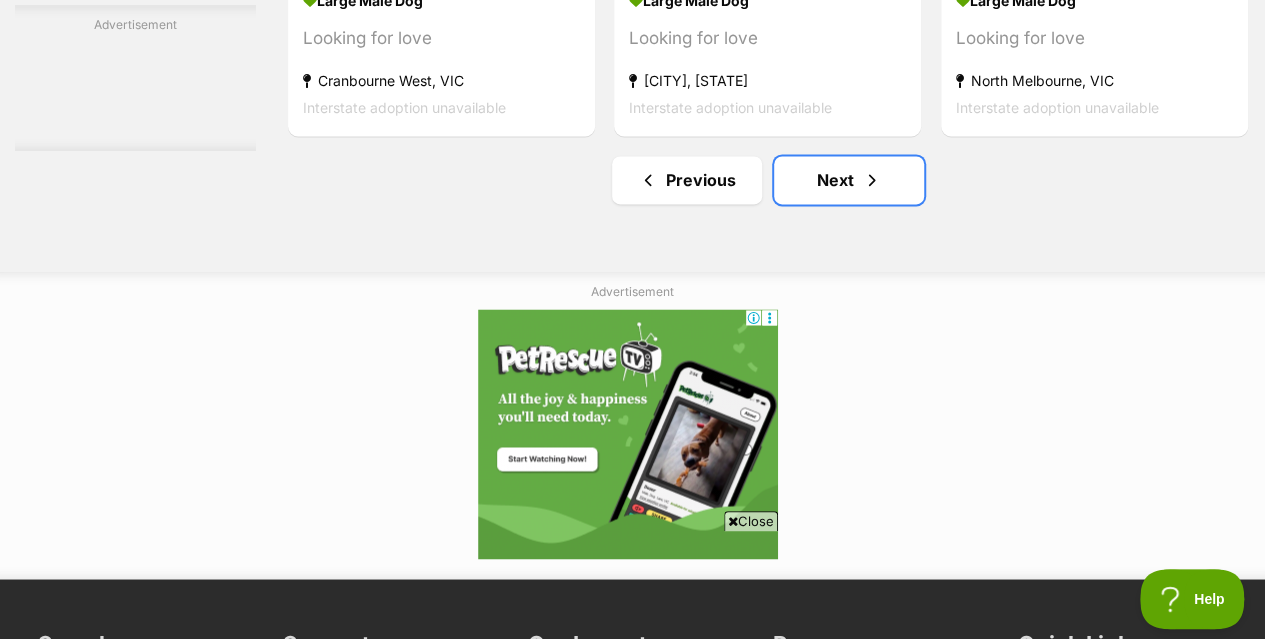 click on "Next" at bounding box center (849, 180) 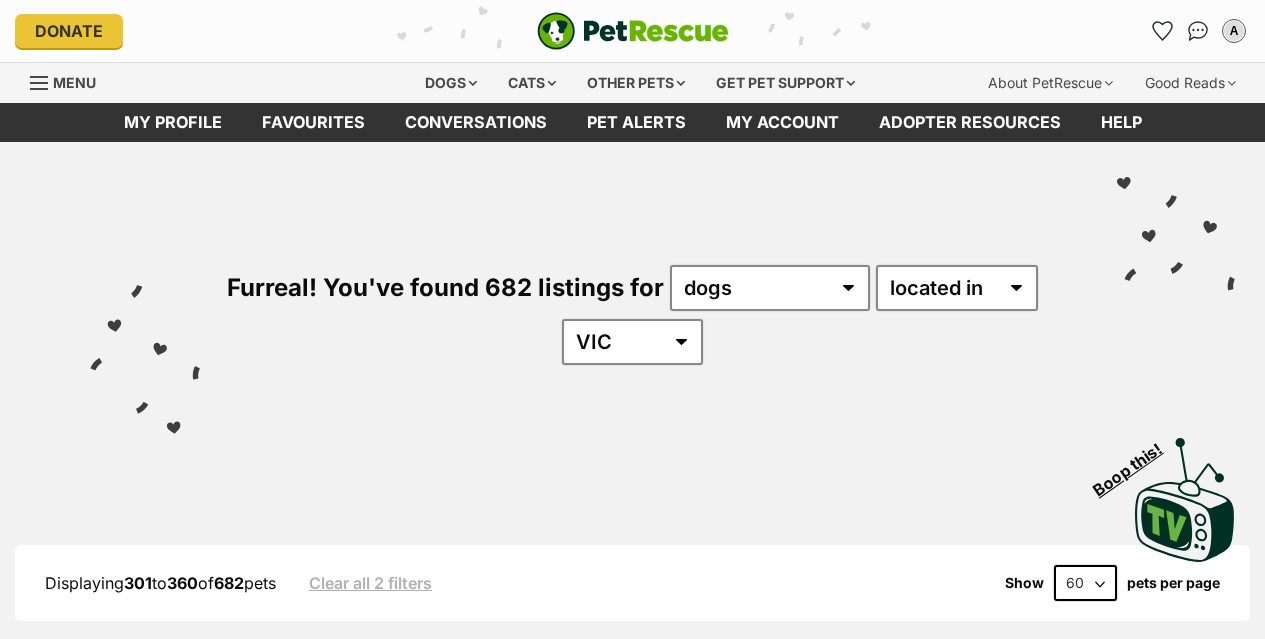 scroll, scrollTop: 0, scrollLeft: 0, axis: both 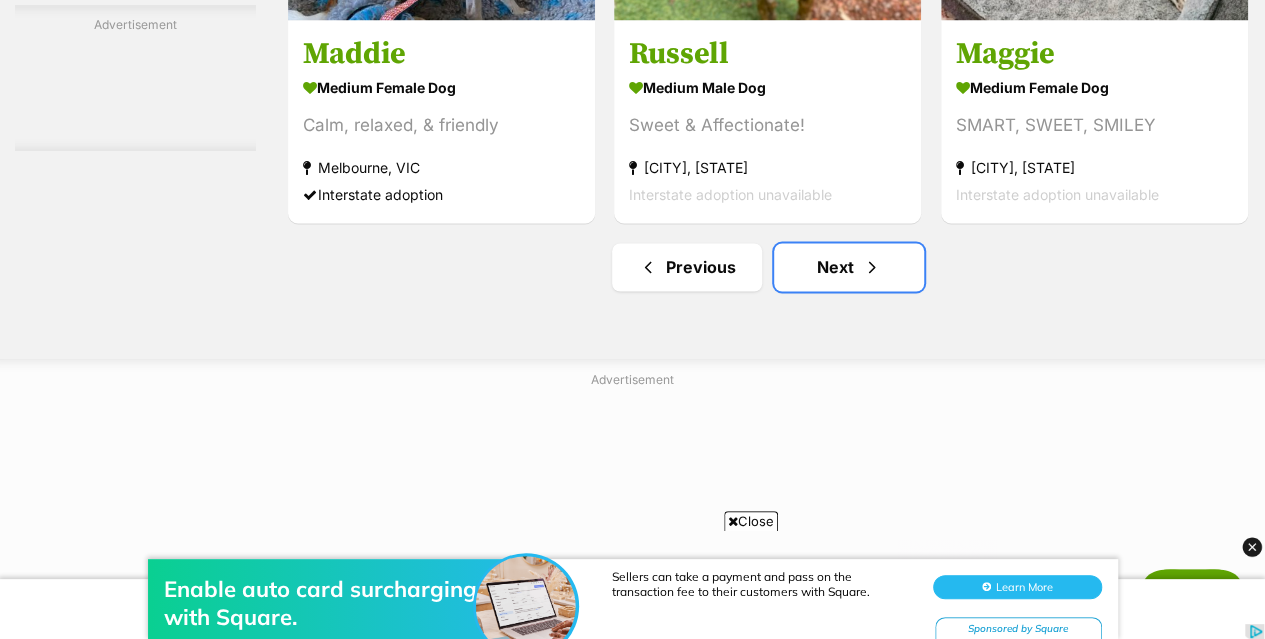 click on "Next" at bounding box center (849, 267) 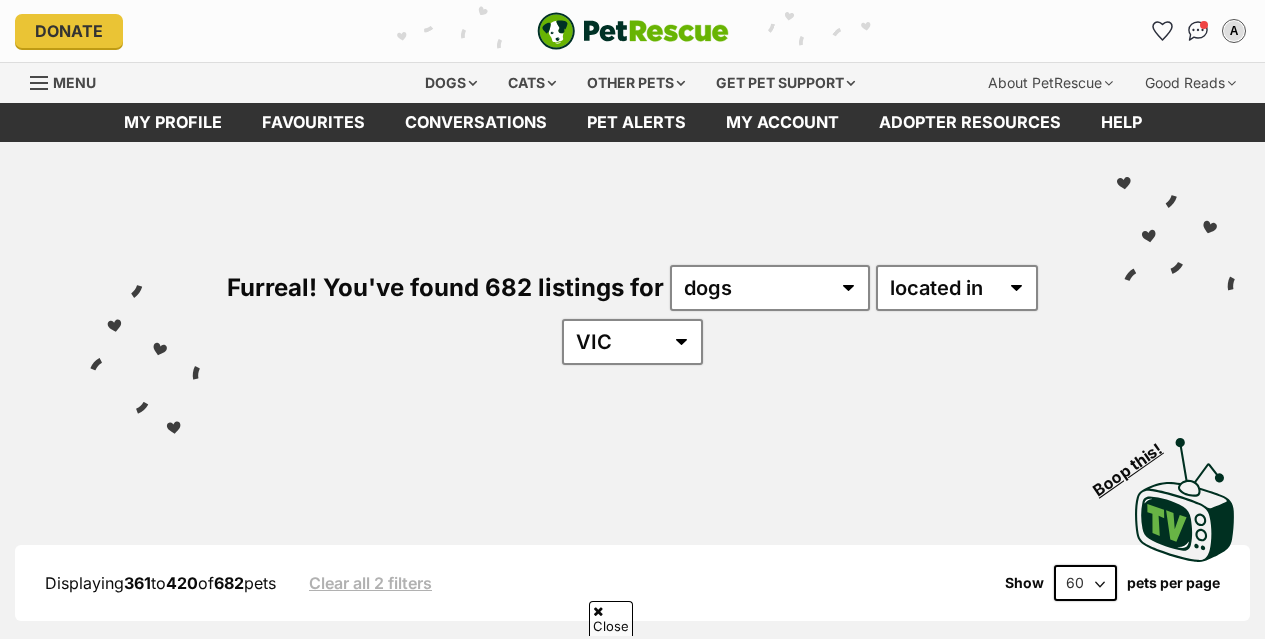 scroll, scrollTop: 400, scrollLeft: 0, axis: vertical 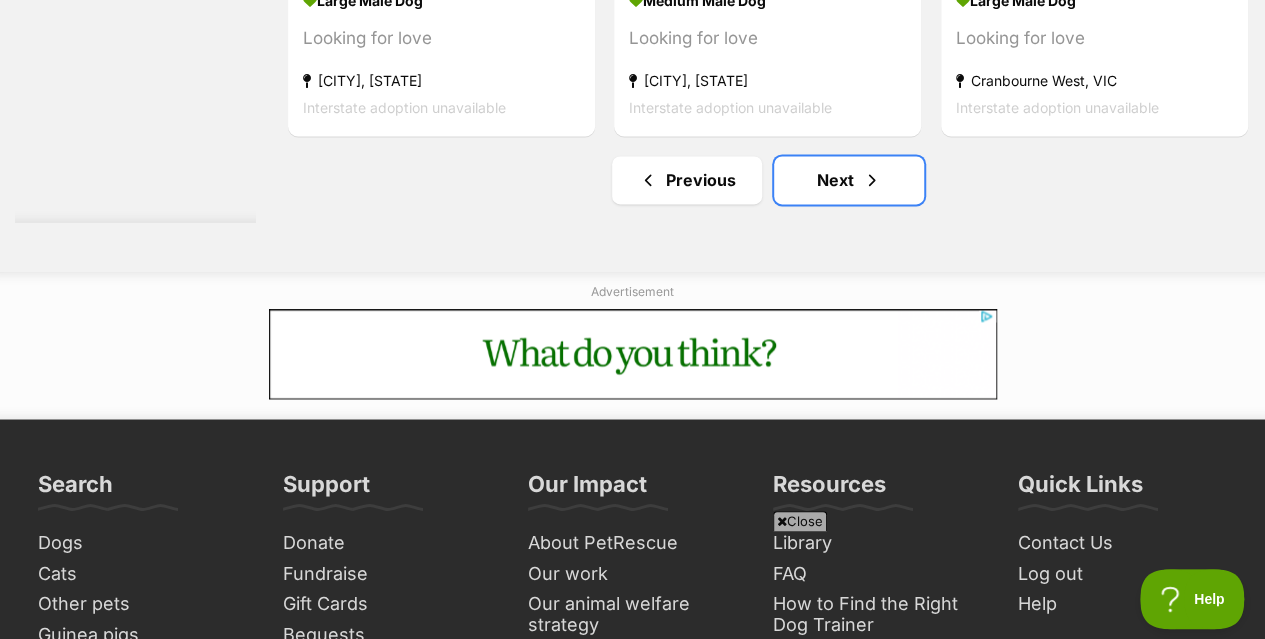 click on "Next" at bounding box center (849, 180) 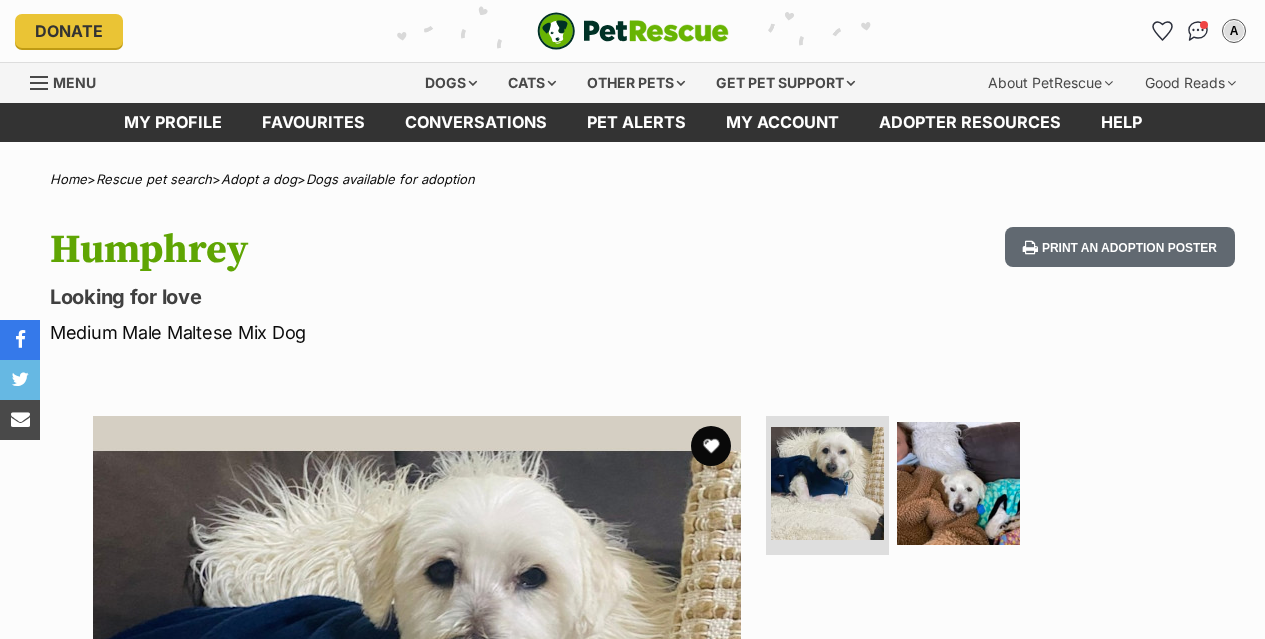scroll, scrollTop: 0, scrollLeft: 0, axis: both 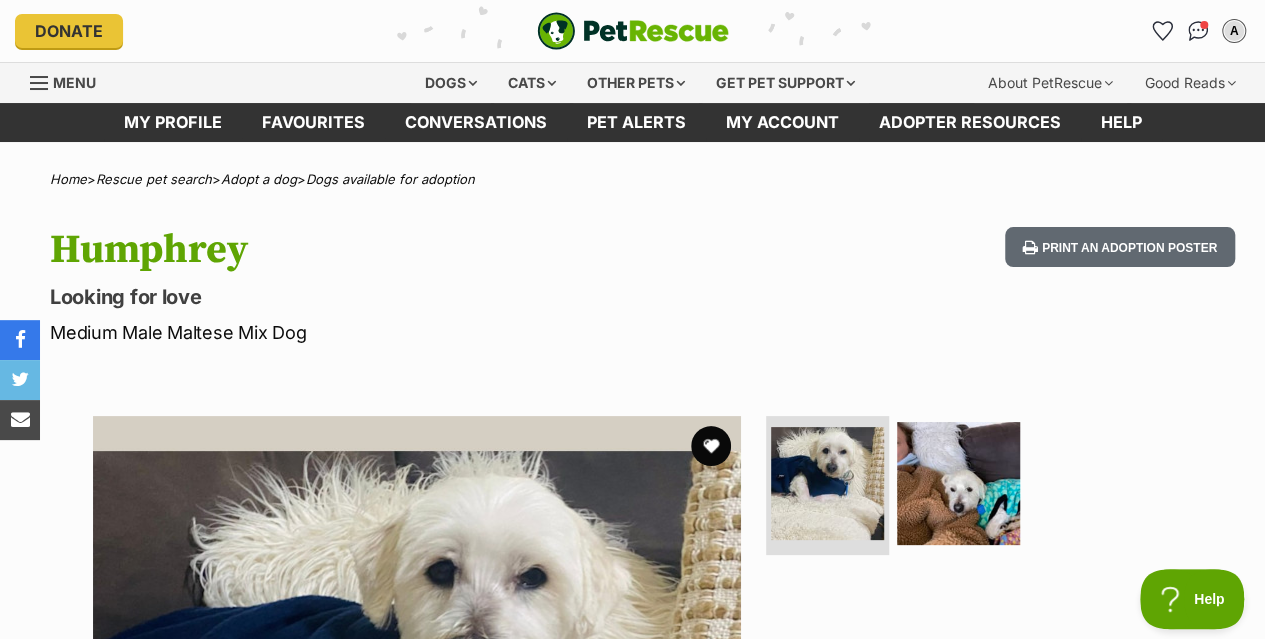 click at bounding box center (1198, 31) 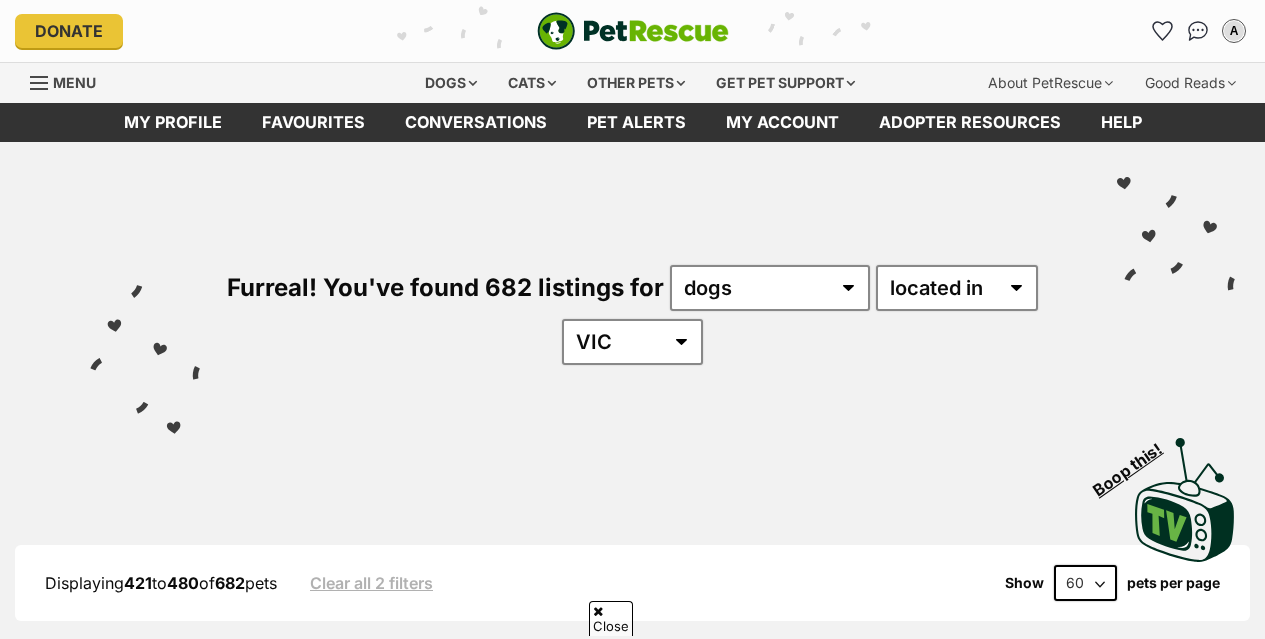 scroll, scrollTop: 400, scrollLeft: 0, axis: vertical 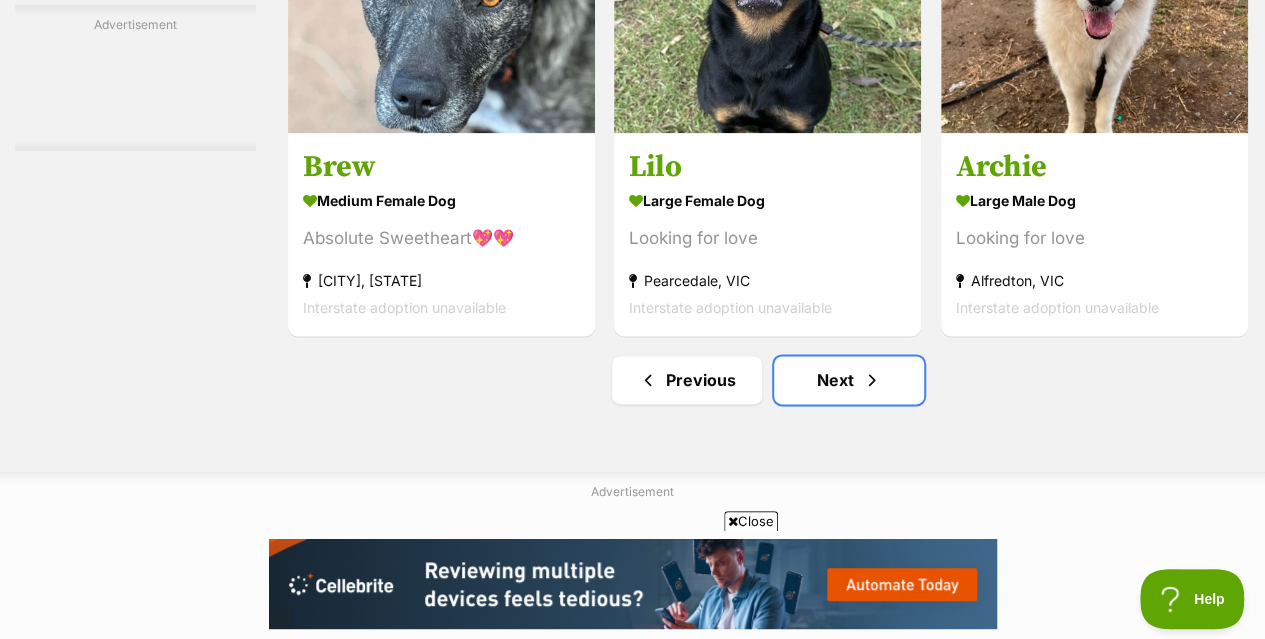click on "Next" at bounding box center (849, 380) 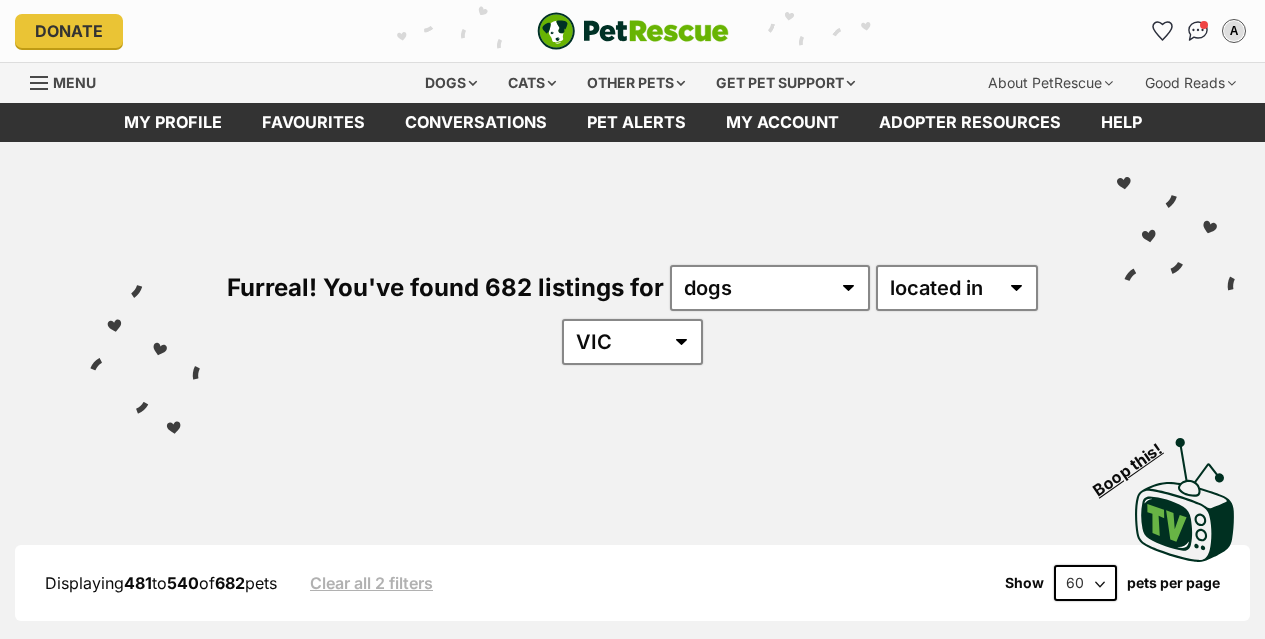 scroll, scrollTop: 0, scrollLeft: 0, axis: both 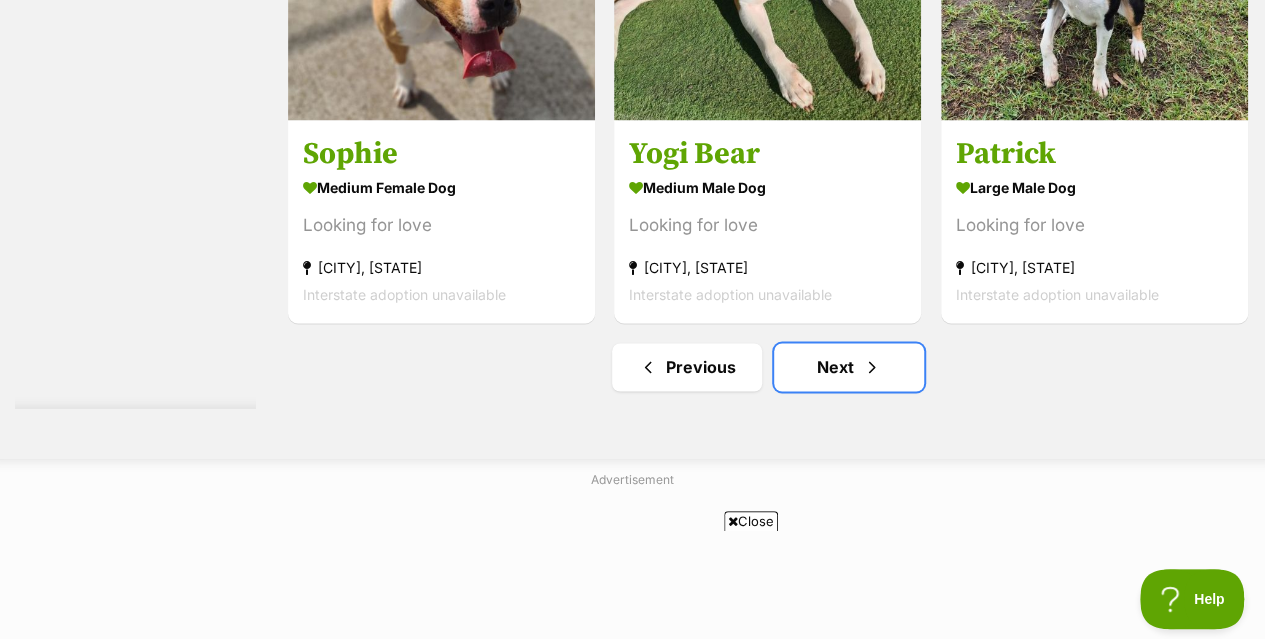 click on "Next" at bounding box center [849, 367] 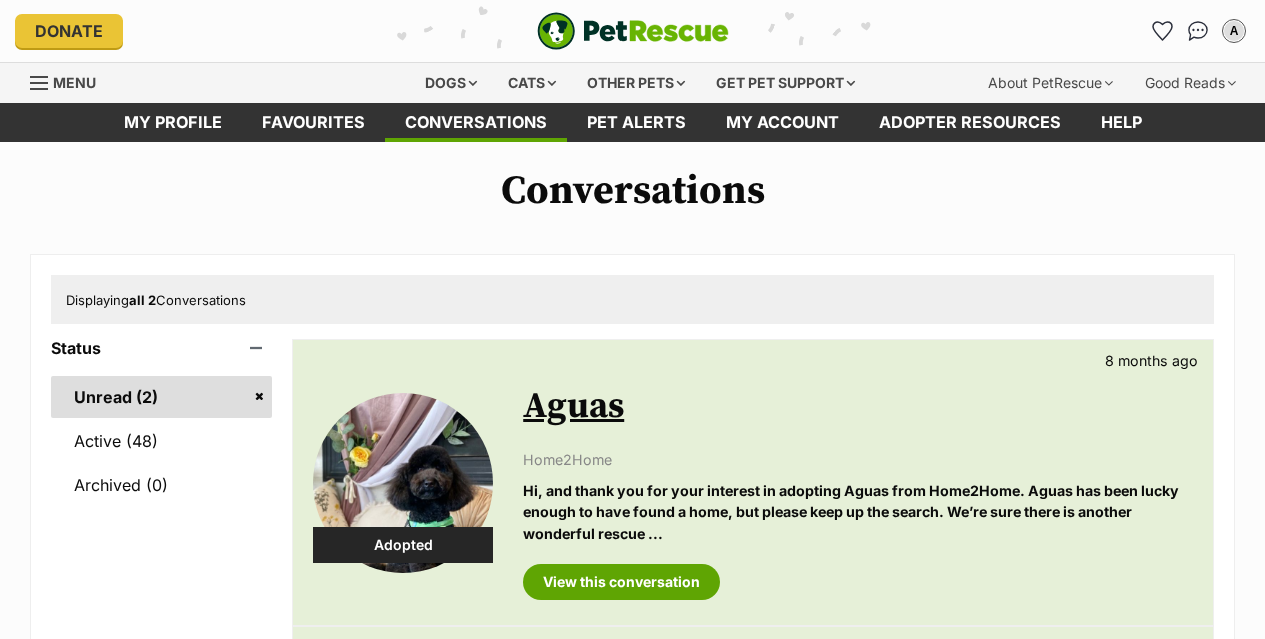 scroll, scrollTop: 0, scrollLeft: 0, axis: both 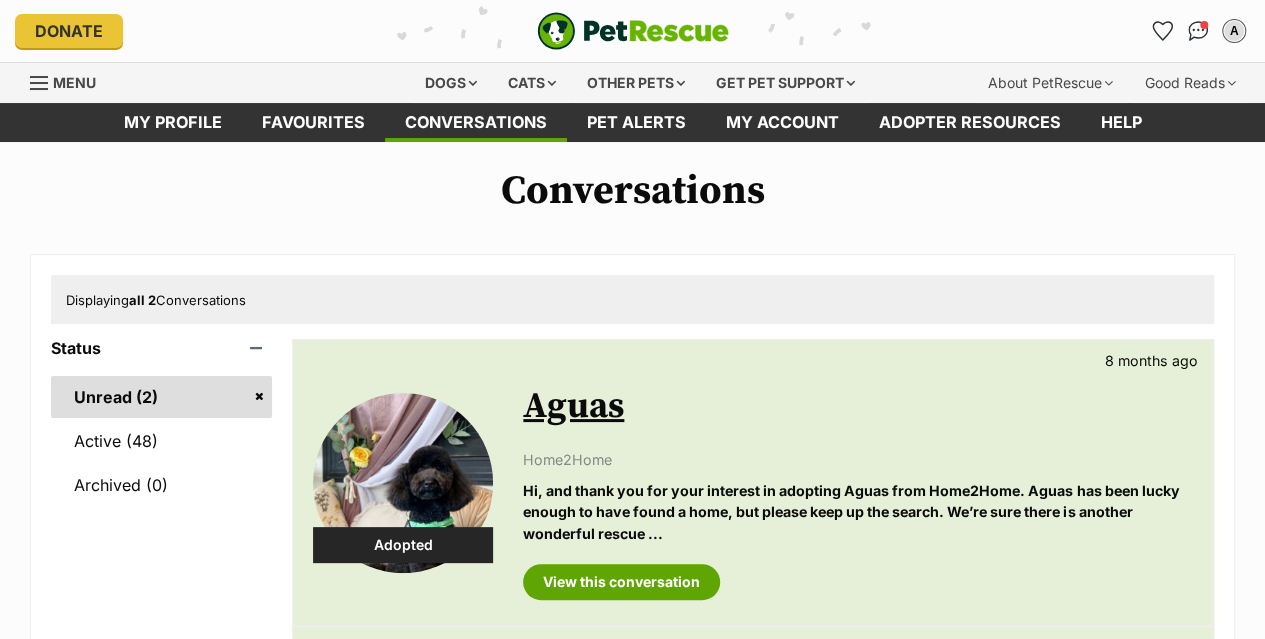 click on "Active (48)" at bounding box center [161, 441] 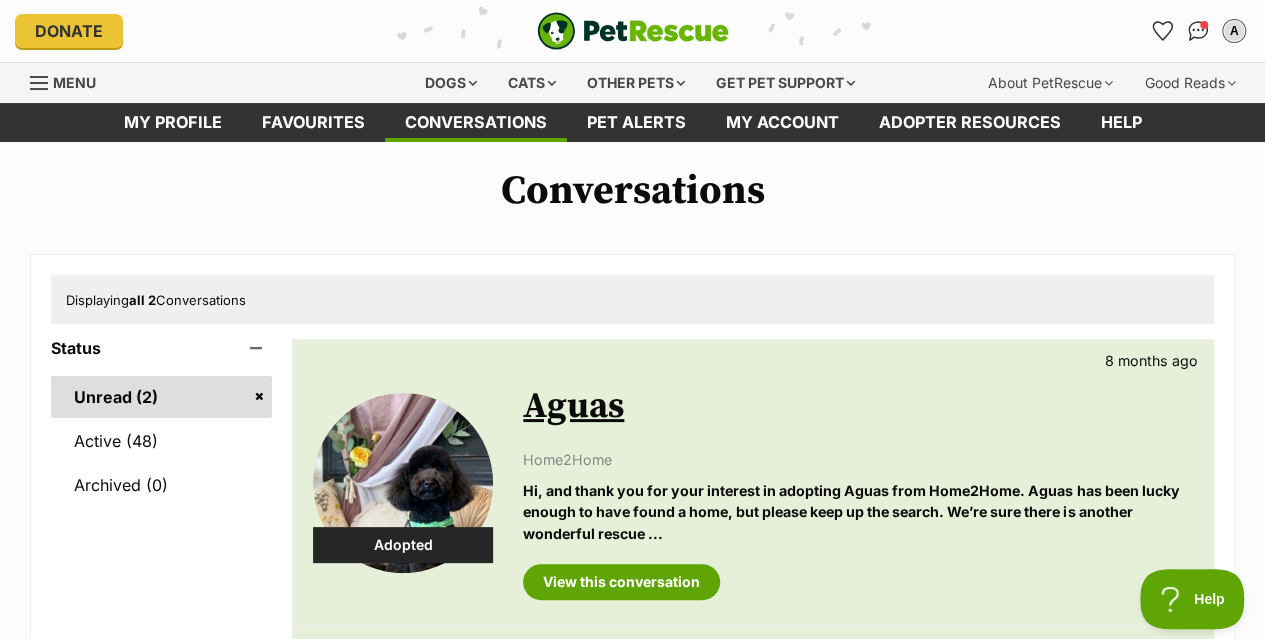 scroll, scrollTop: 0, scrollLeft: 0, axis: both 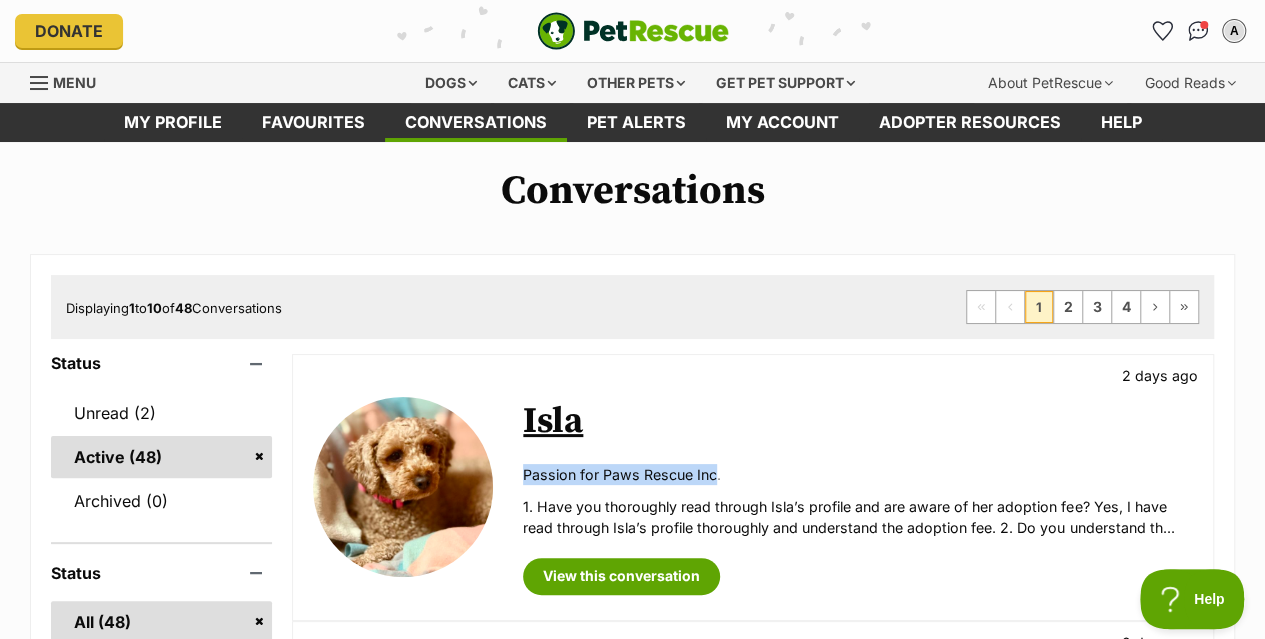 drag, startPoint x: 520, startPoint y: 477, endPoint x: 712, endPoint y: 451, distance: 193.75243 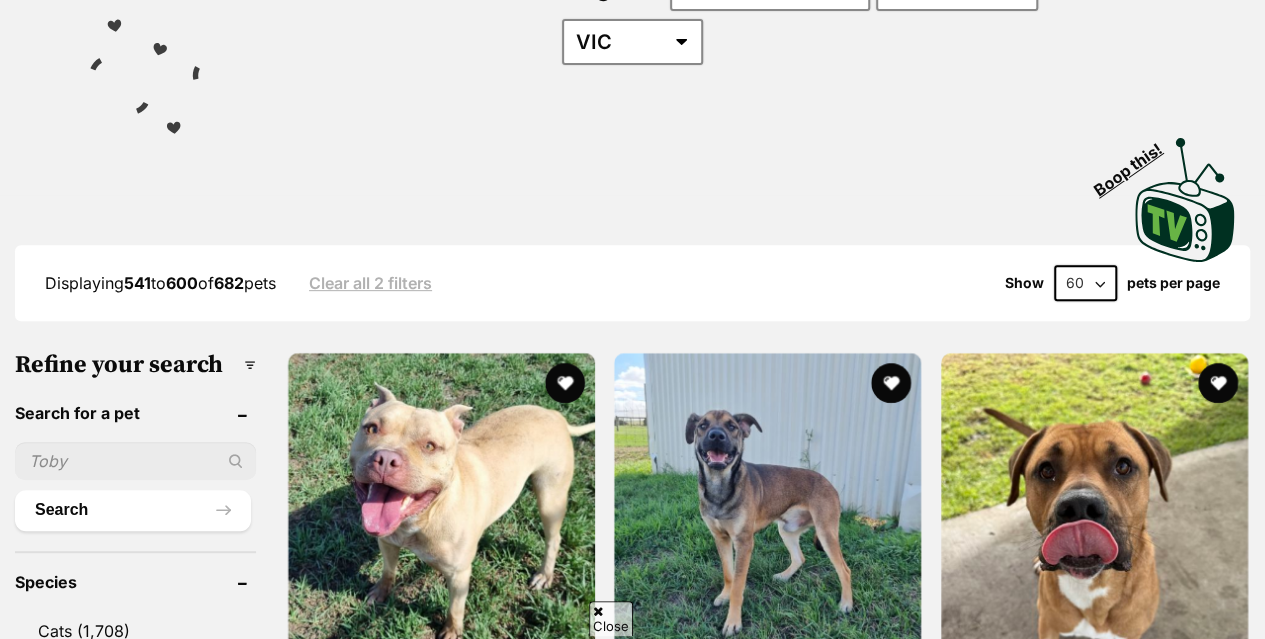 scroll, scrollTop: 300, scrollLeft: 0, axis: vertical 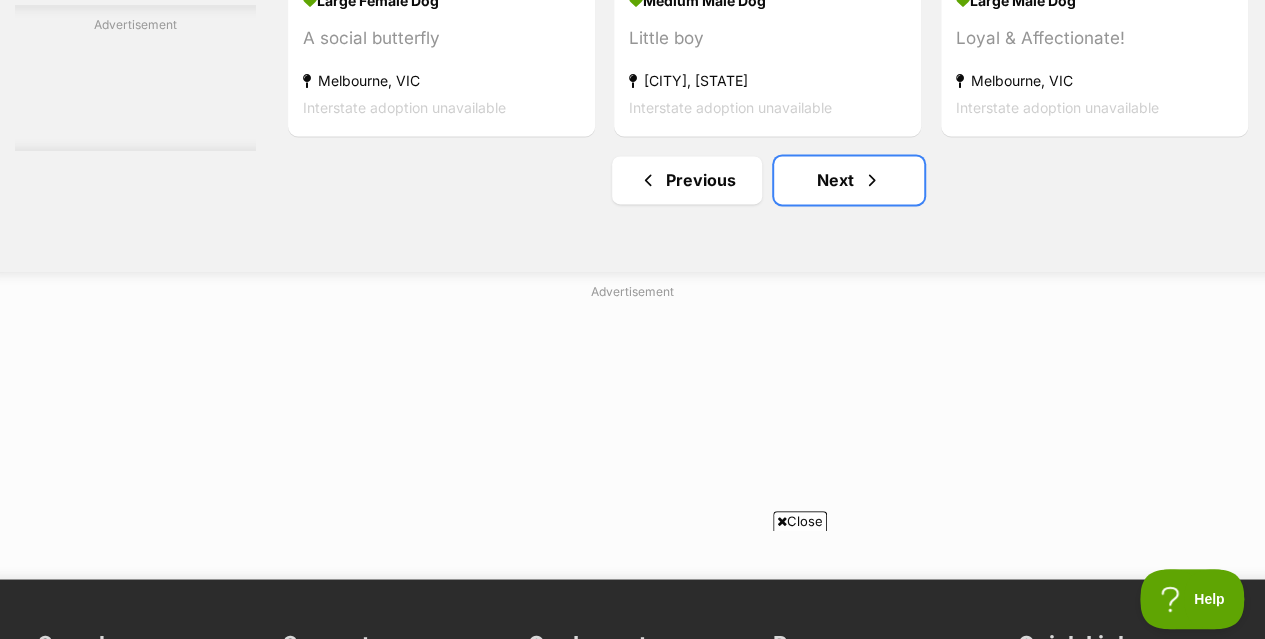 click on "Next" at bounding box center (849, 180) 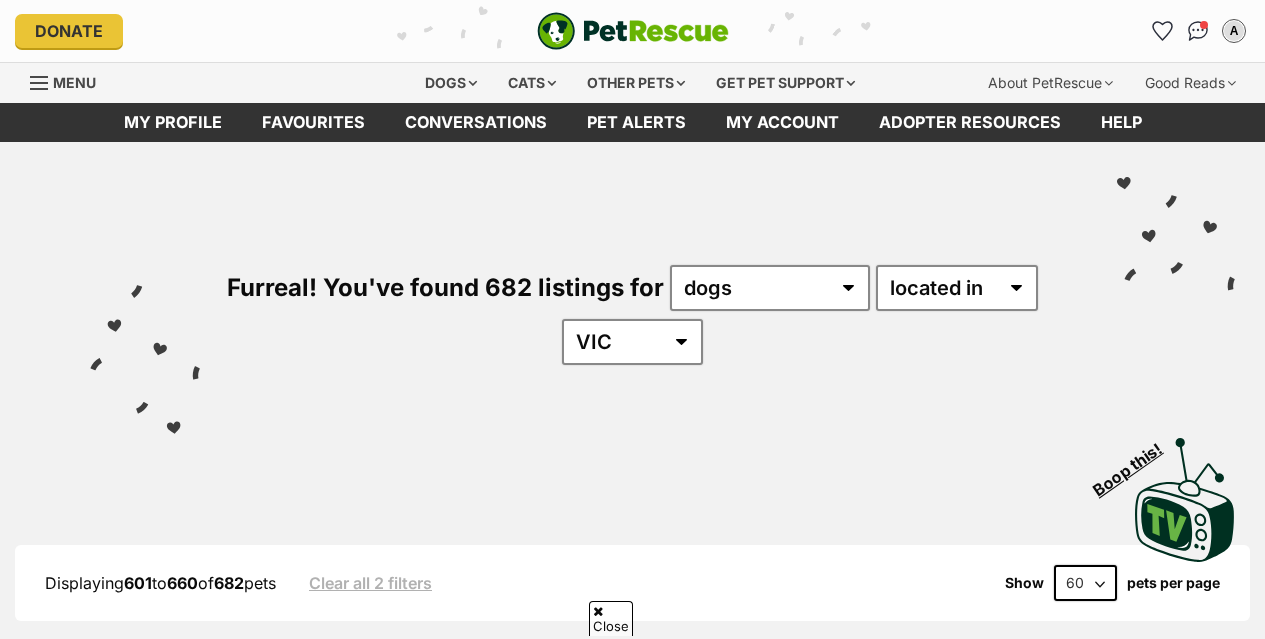 scroll, scrollTop: 400, scrollLeft: 0, axis: vertical 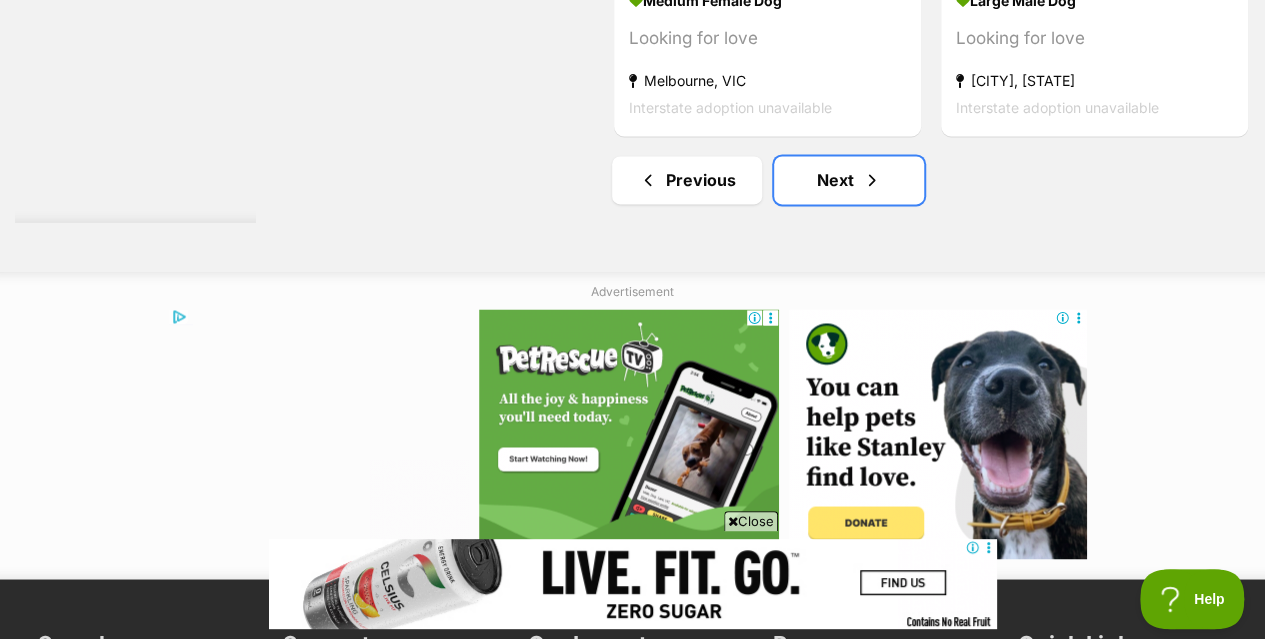 click at bounding box center (872, 180) 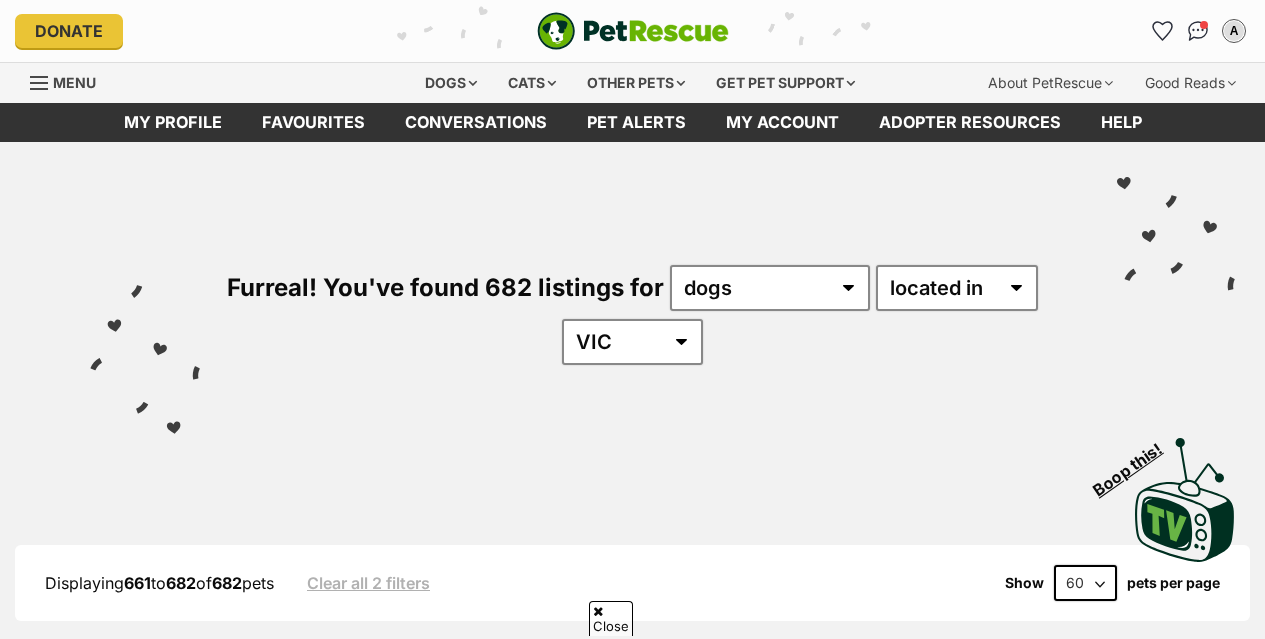 scroll, scrollTop: 300, scrollLeft: 0, axis: vertical 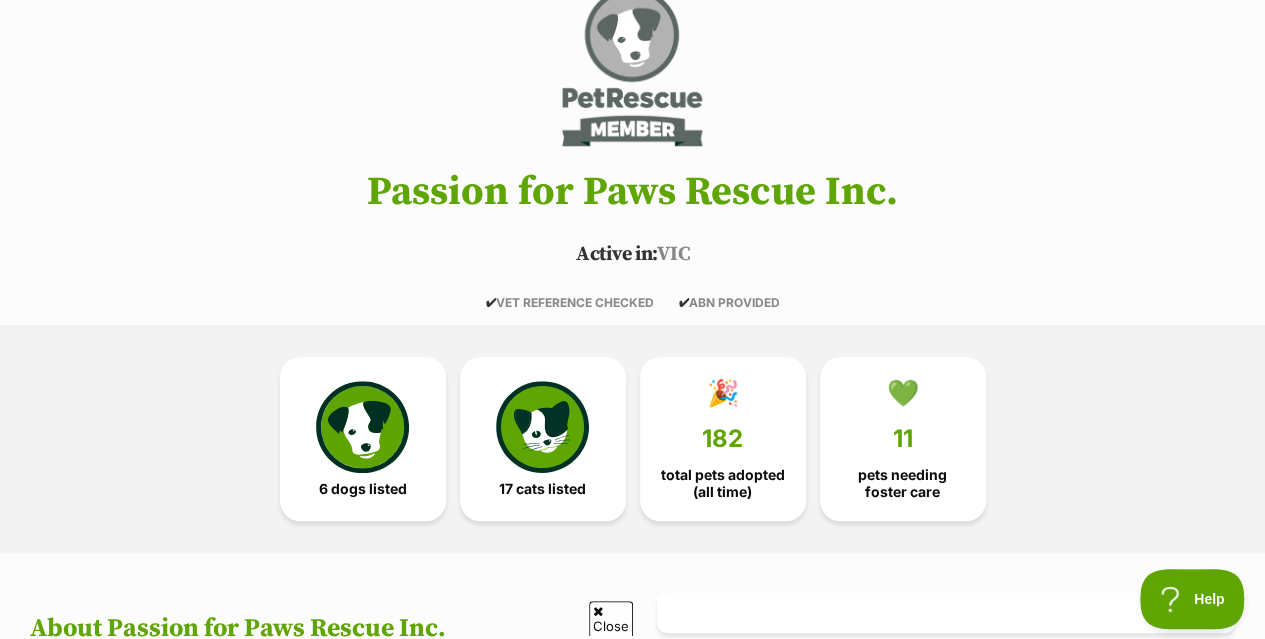 click at bounding box center [362, 427] 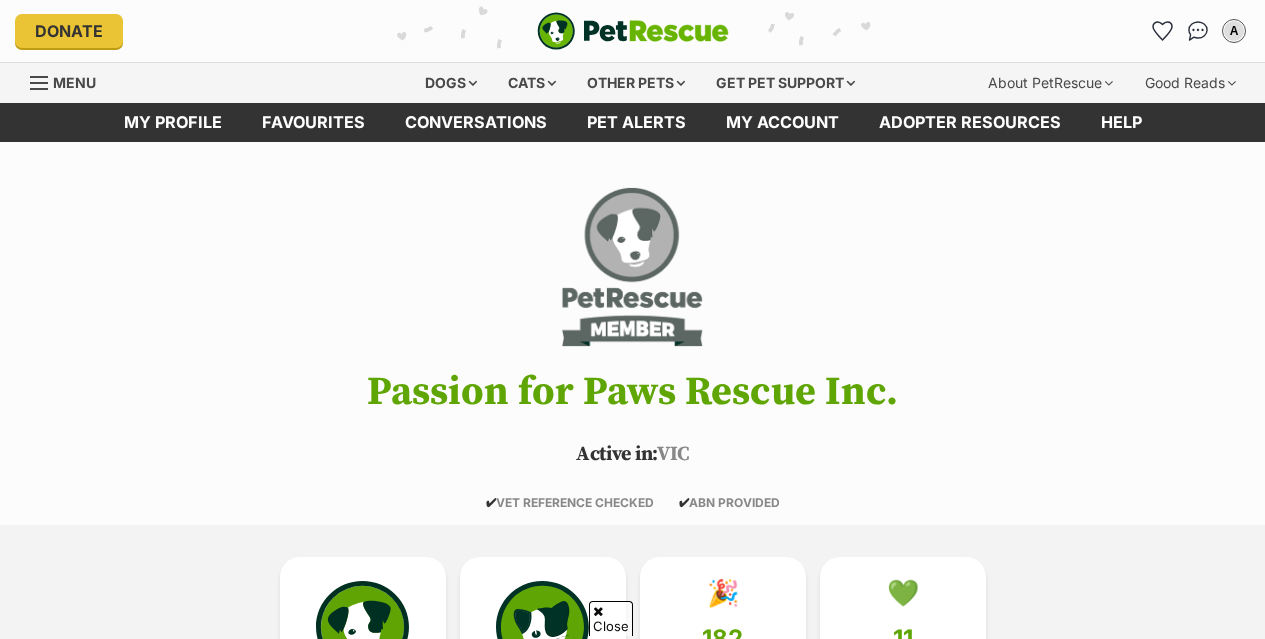 scroll, scrollTop: 888, scrollLeft: 0, axis: vertical 